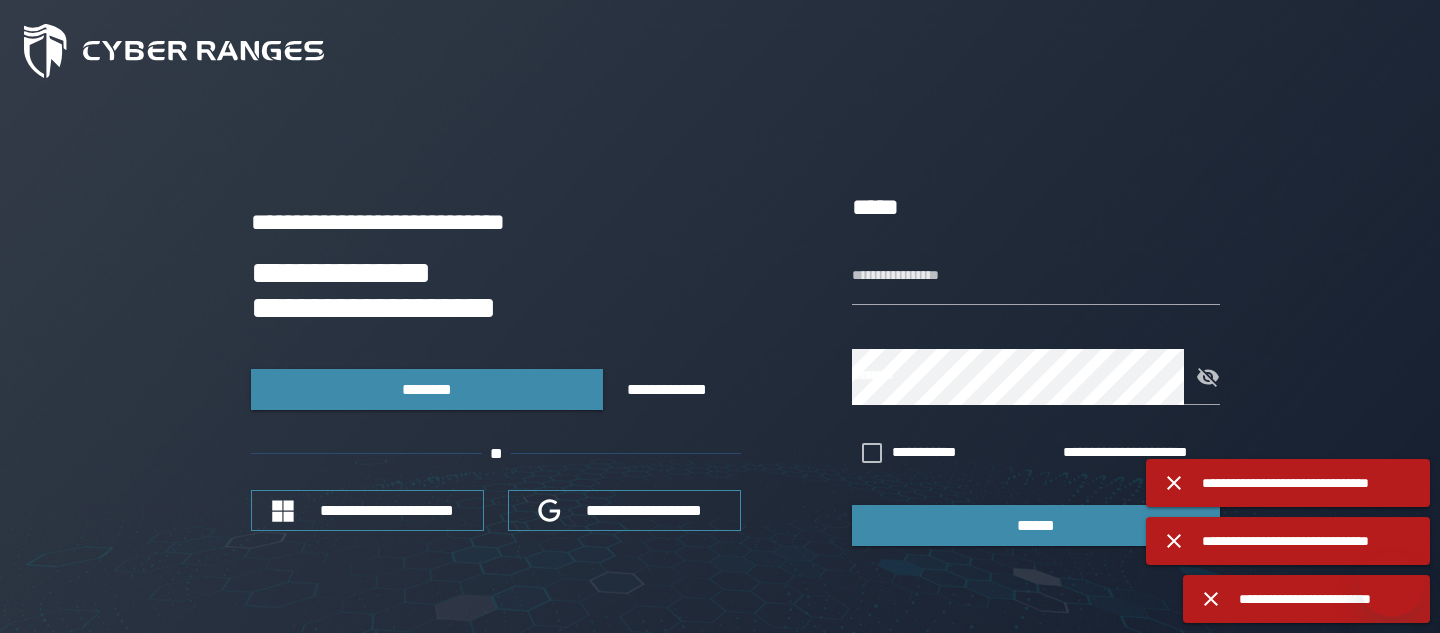 scroll, scrollTop: 0, scrollLeft: 0, axis: both 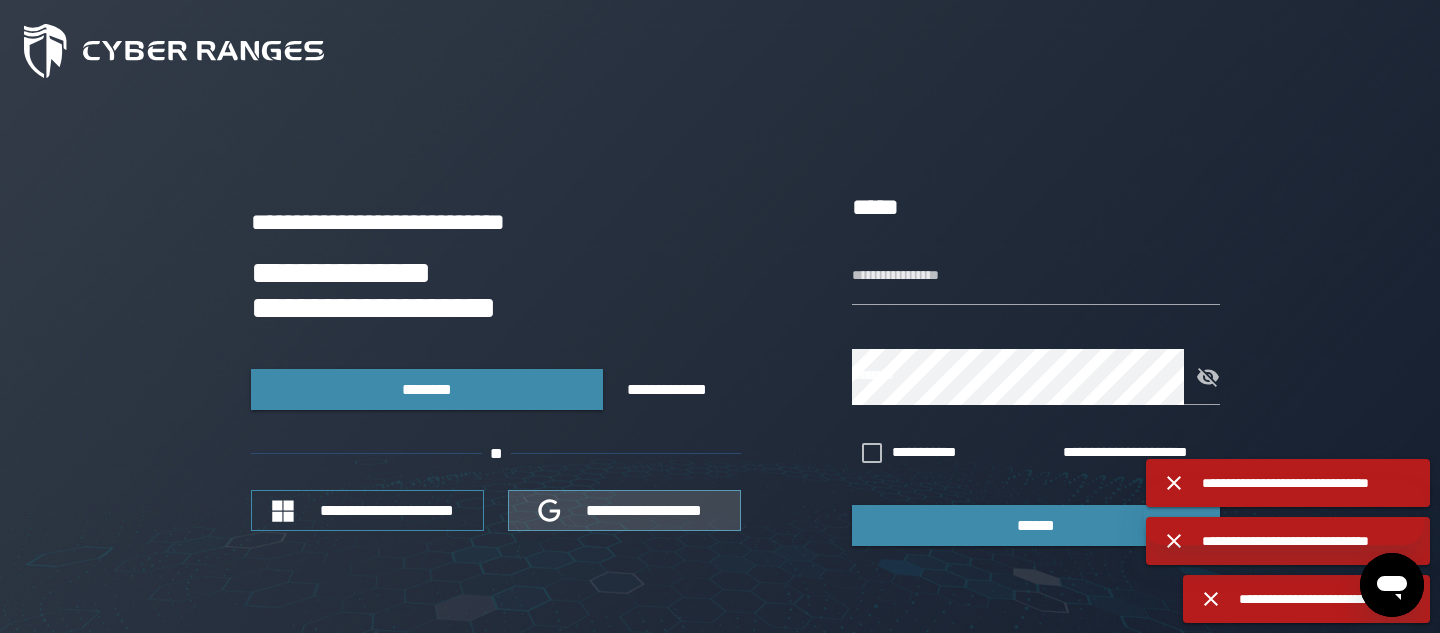 click on "**********" at bounding box center [624, 510] 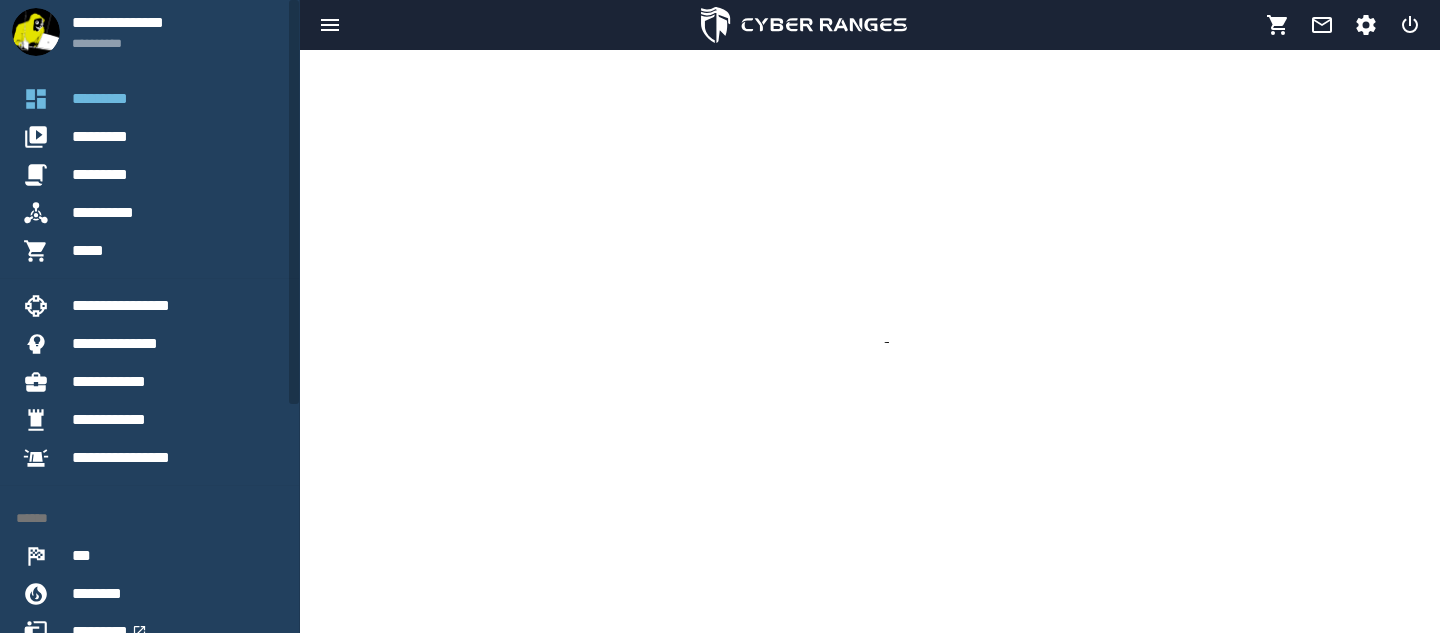 scroll, scrollTop: 0, scrollLeft: 0, axis: both 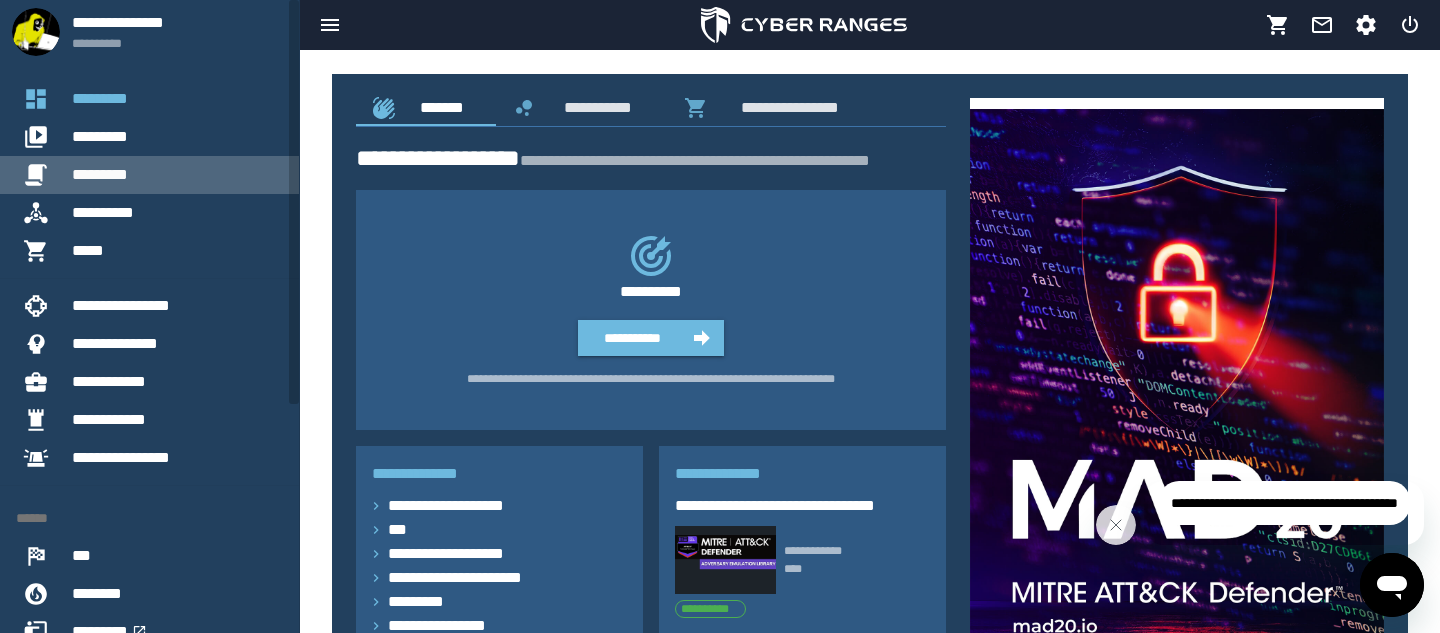 click on "*********" at bounding box center [177, 175] 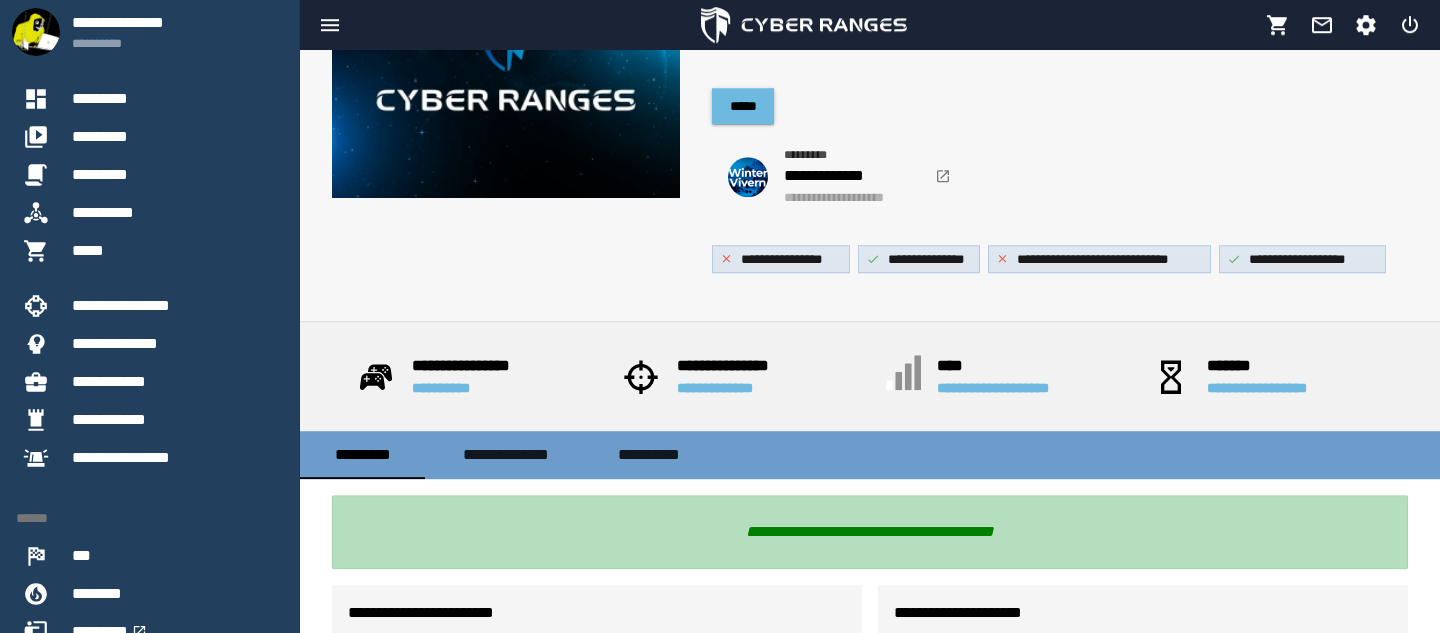 scroll, scrollTop: 114, scrollLeft: 0, axis: vertical 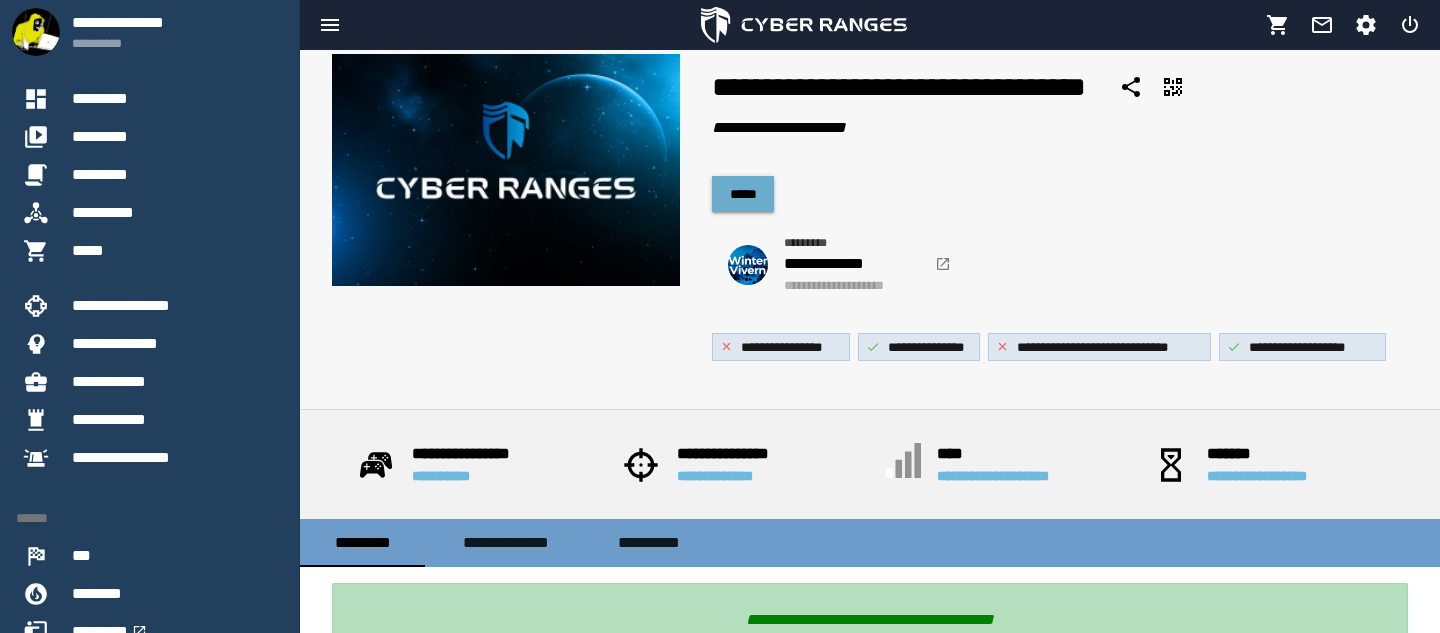 click on "*****" at bounding box center [743, 194] 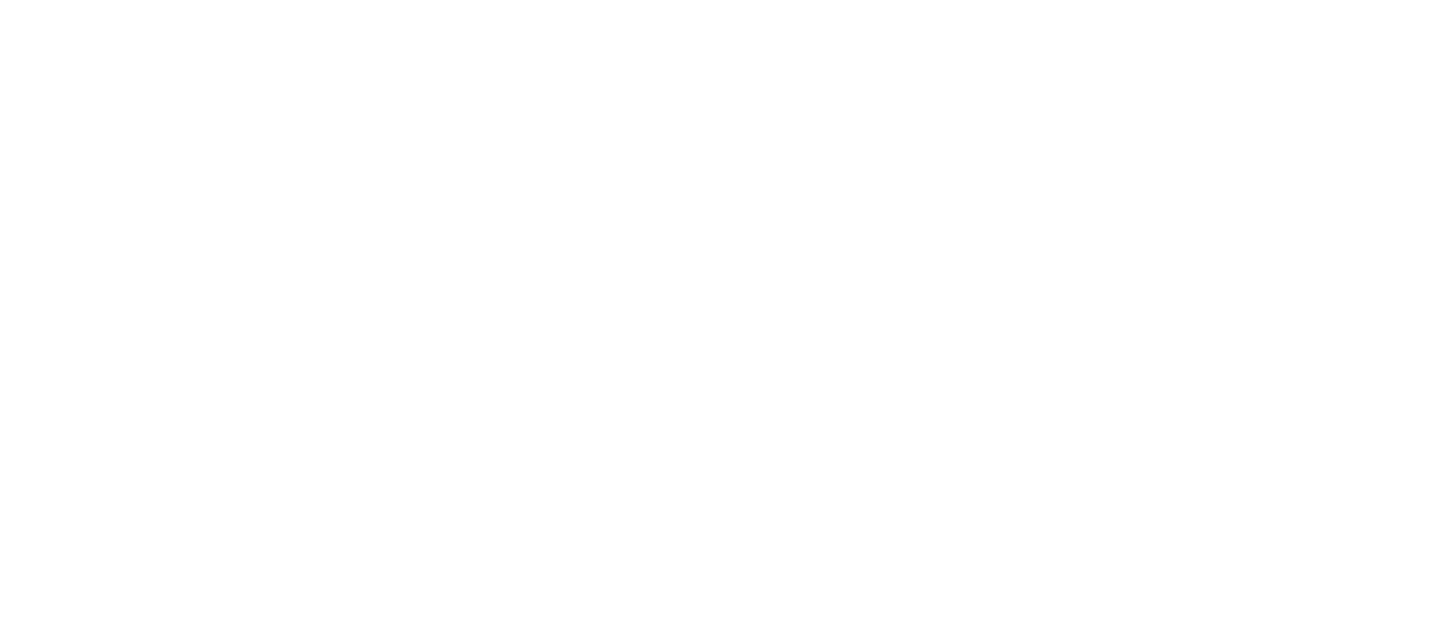 scroll, scrollTop: 0, scrollLeft: 0, axis: both 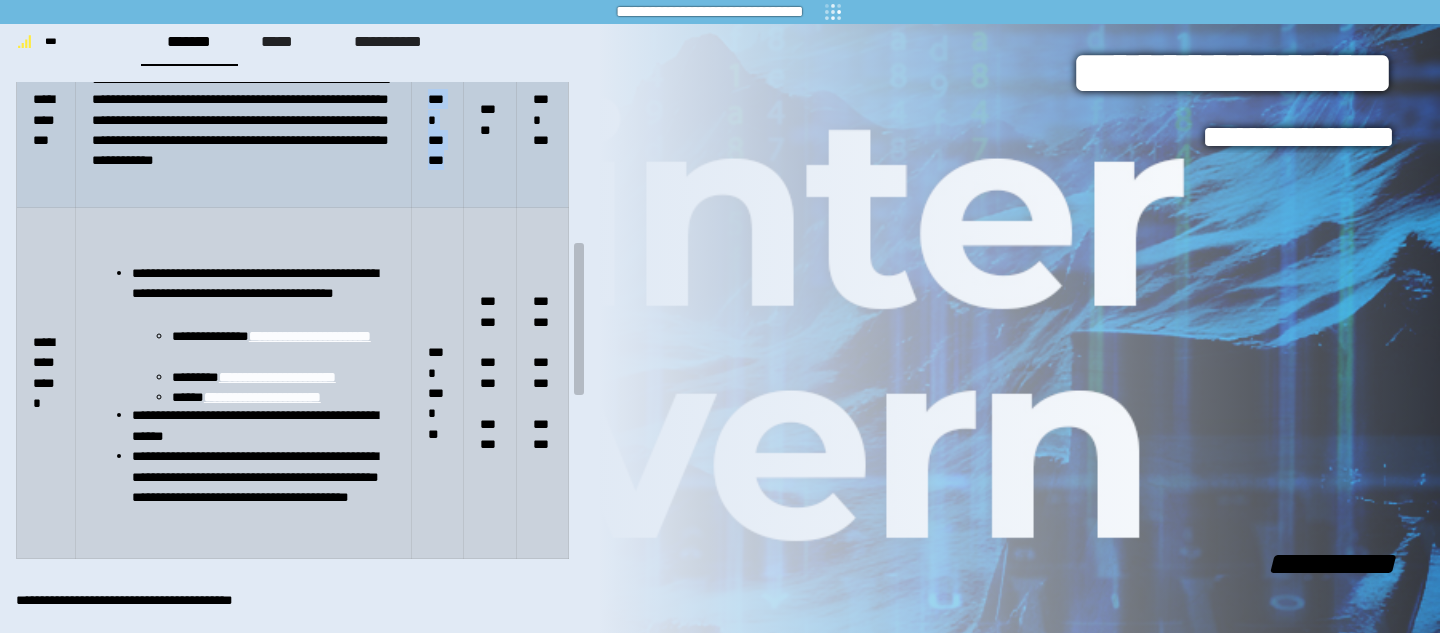 drag, startPoint x: 430, startPoint y: 112, endPoint x: 459, endPoint y: 193, distance: 86.034874 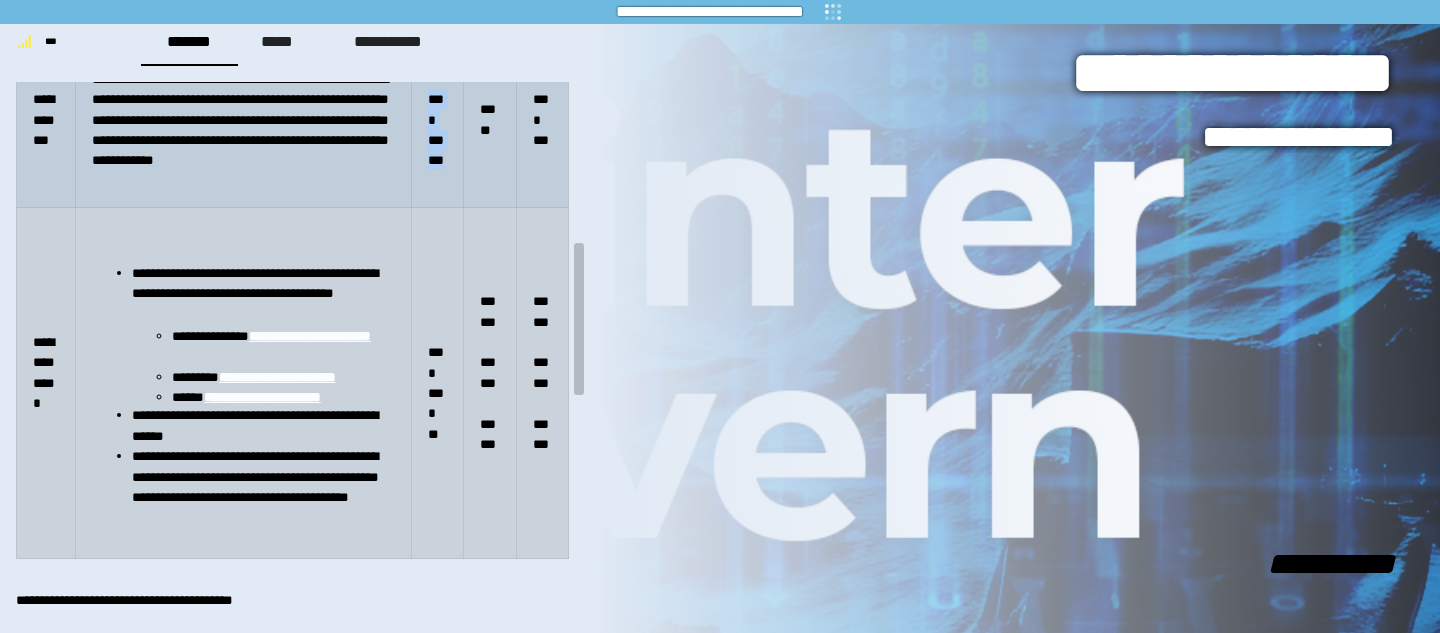 click on "**********" at bounding box center (438, 129) 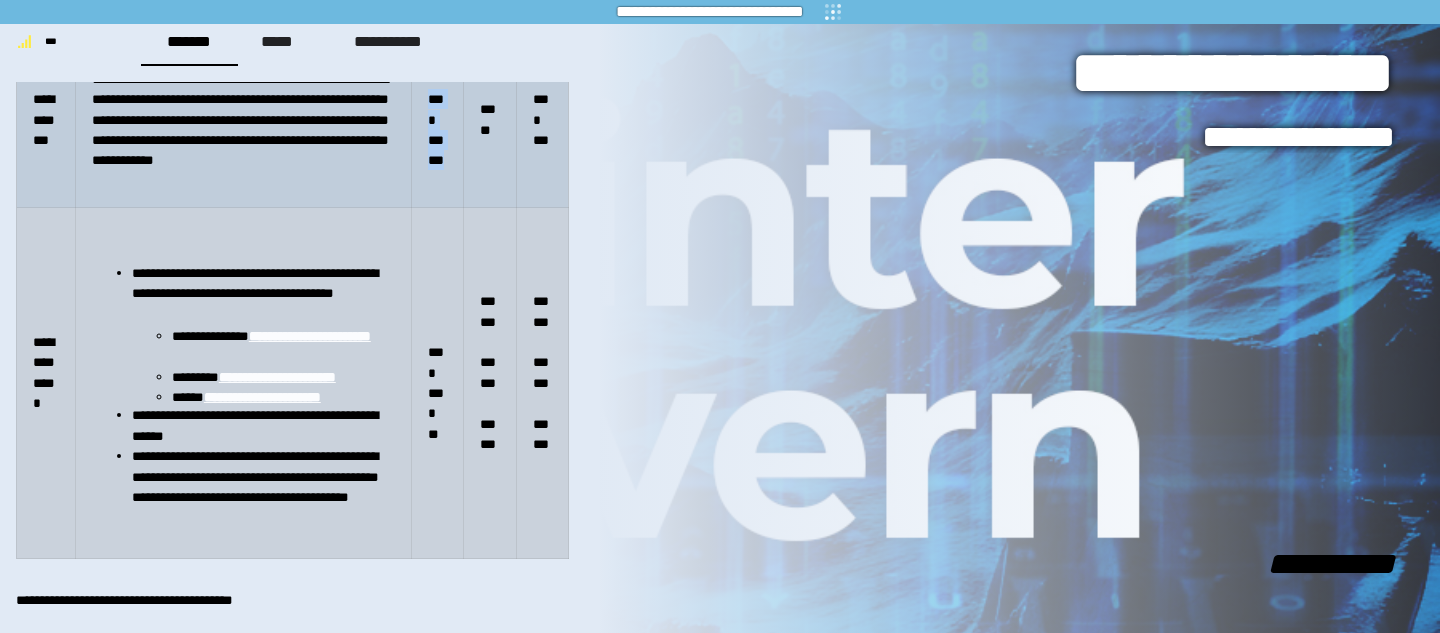 copy on "**********" 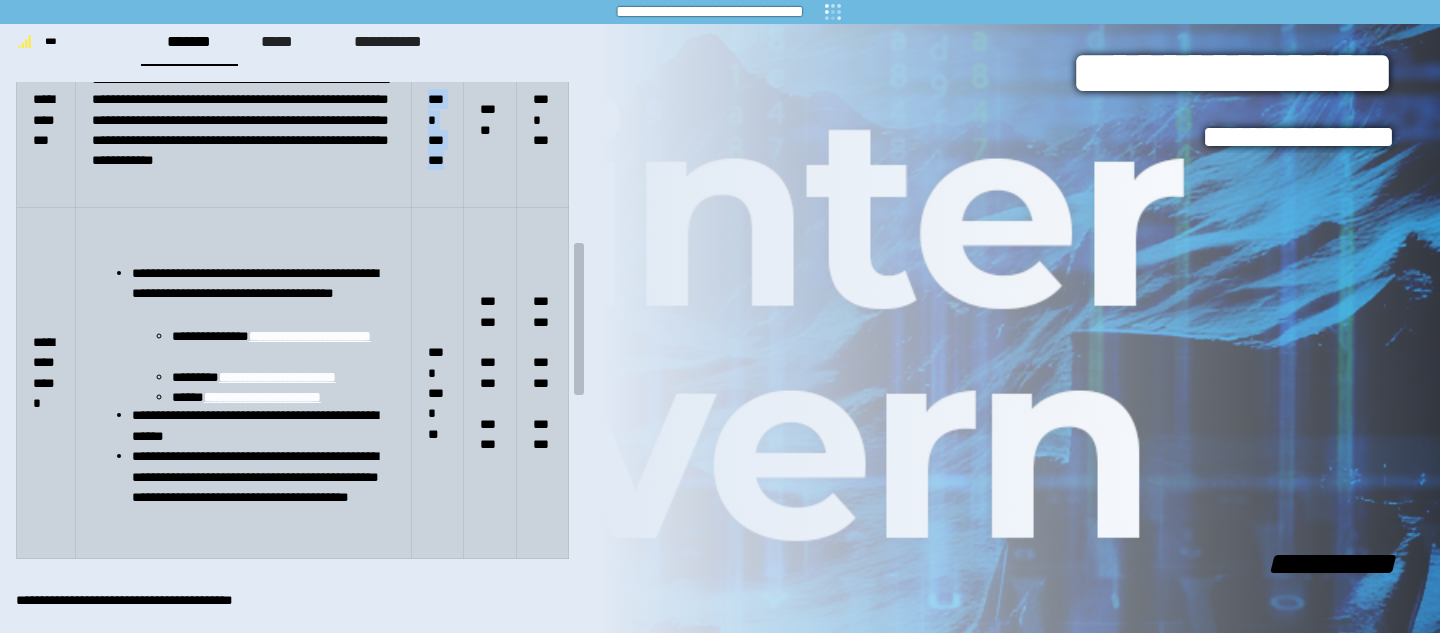 scroll, scrollTop: 0, scrollLeft: 0, axis: both 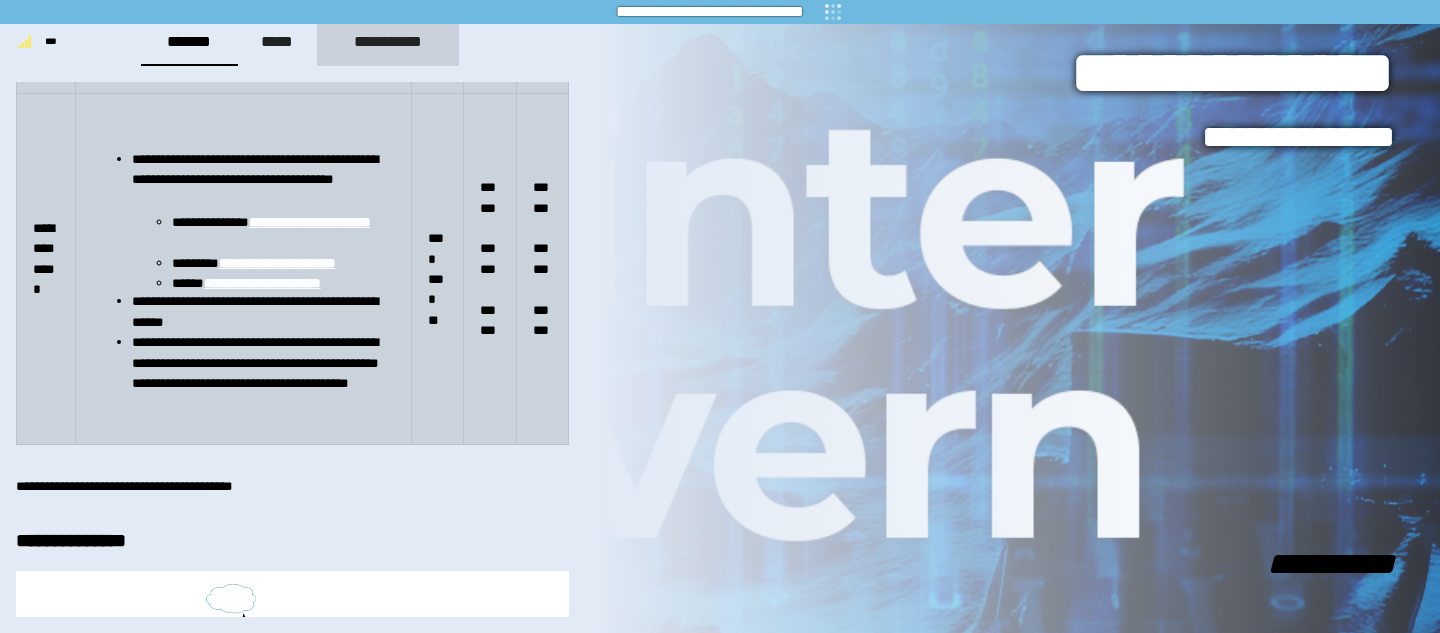click on "**********" at bounding box center (388, 41) 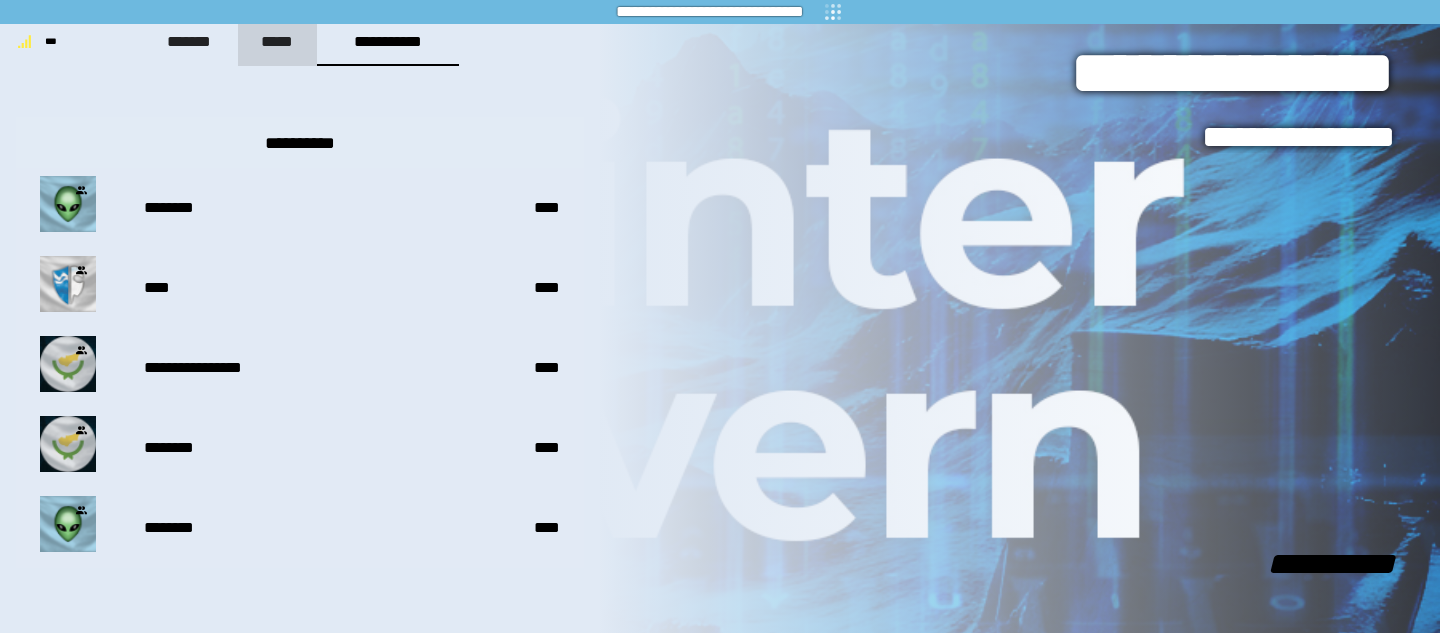 click on "*****" at bounding box center [278, 41] 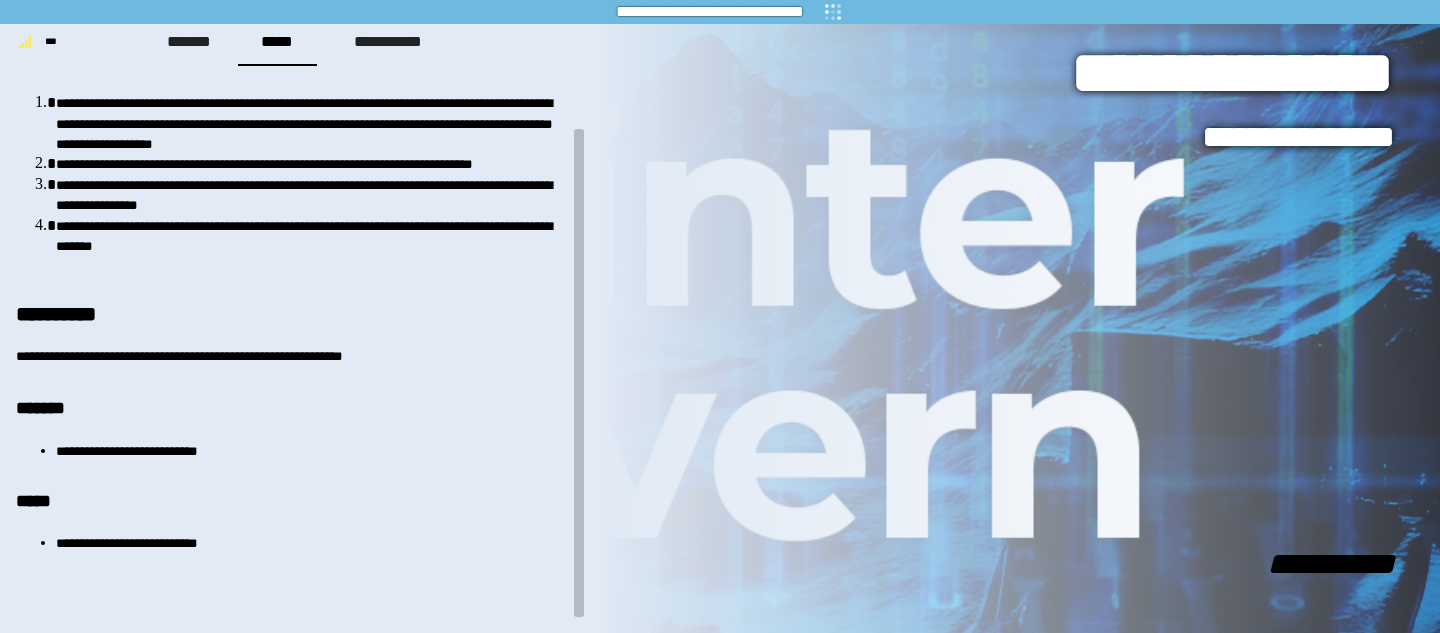 scroll, scrollTop: 0, scrollLeft: 0, axis: both 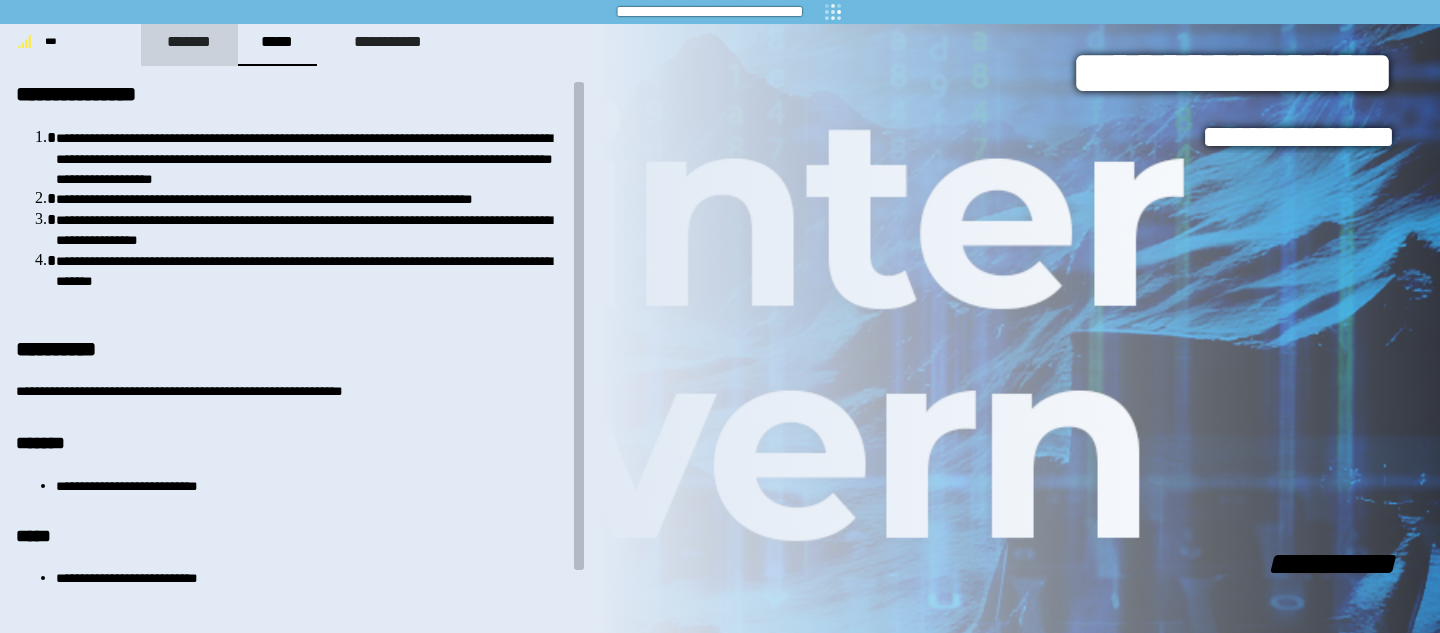 click on "*******" at bounding box center [189, 41] 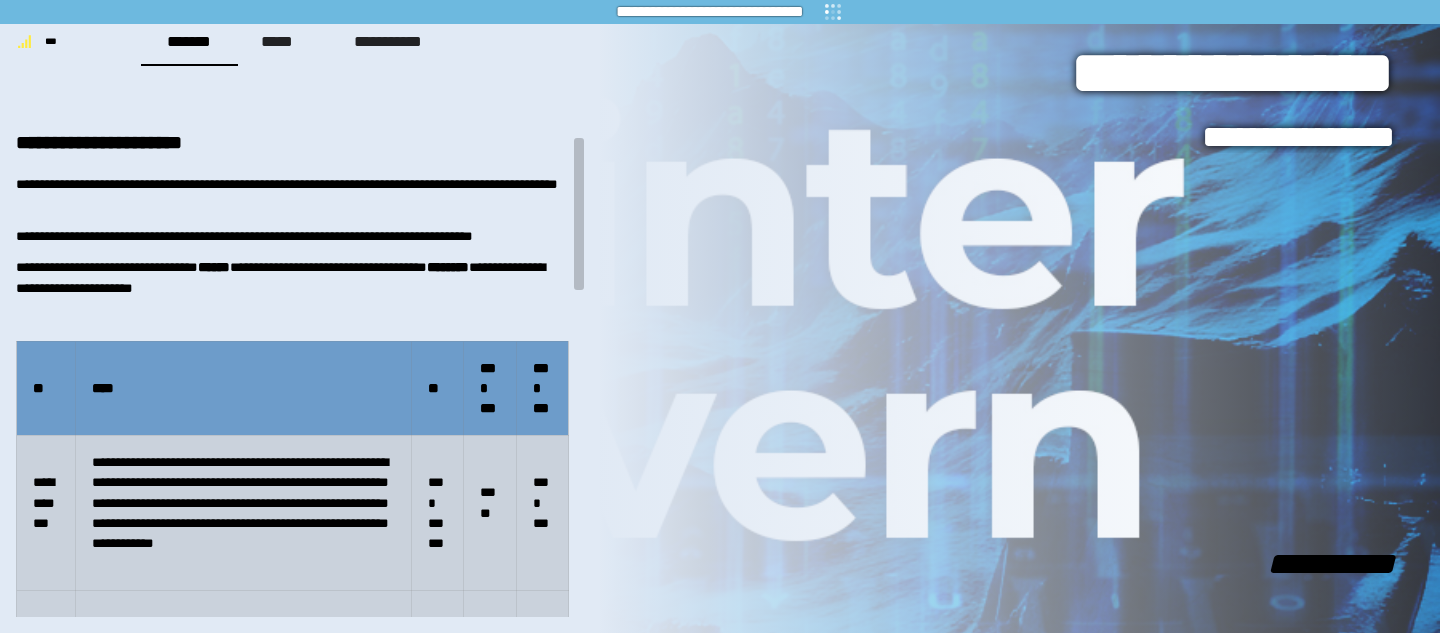 scroll, scrollTop: 228, scrollLeft: 0, axis: vertical 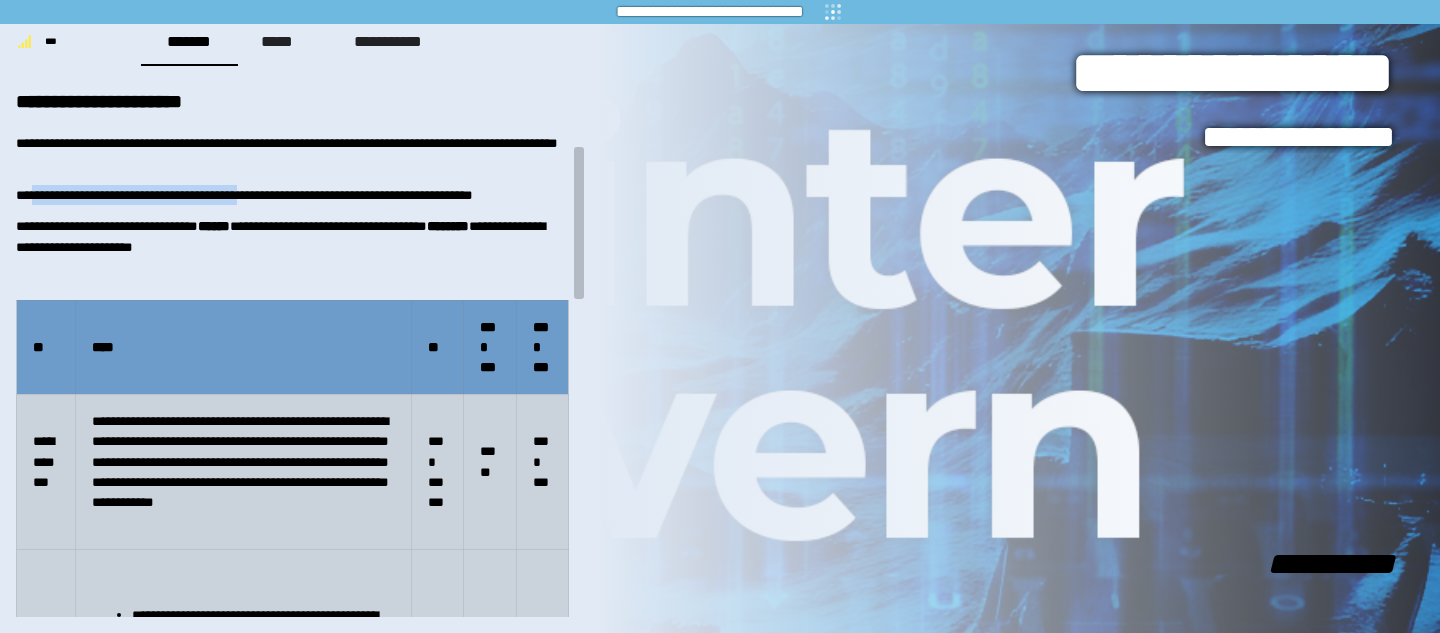 drag, startPoint x: 42, startPoint y: 196, endPoint x: 288, endPoint y: 193, distance: 246.0183 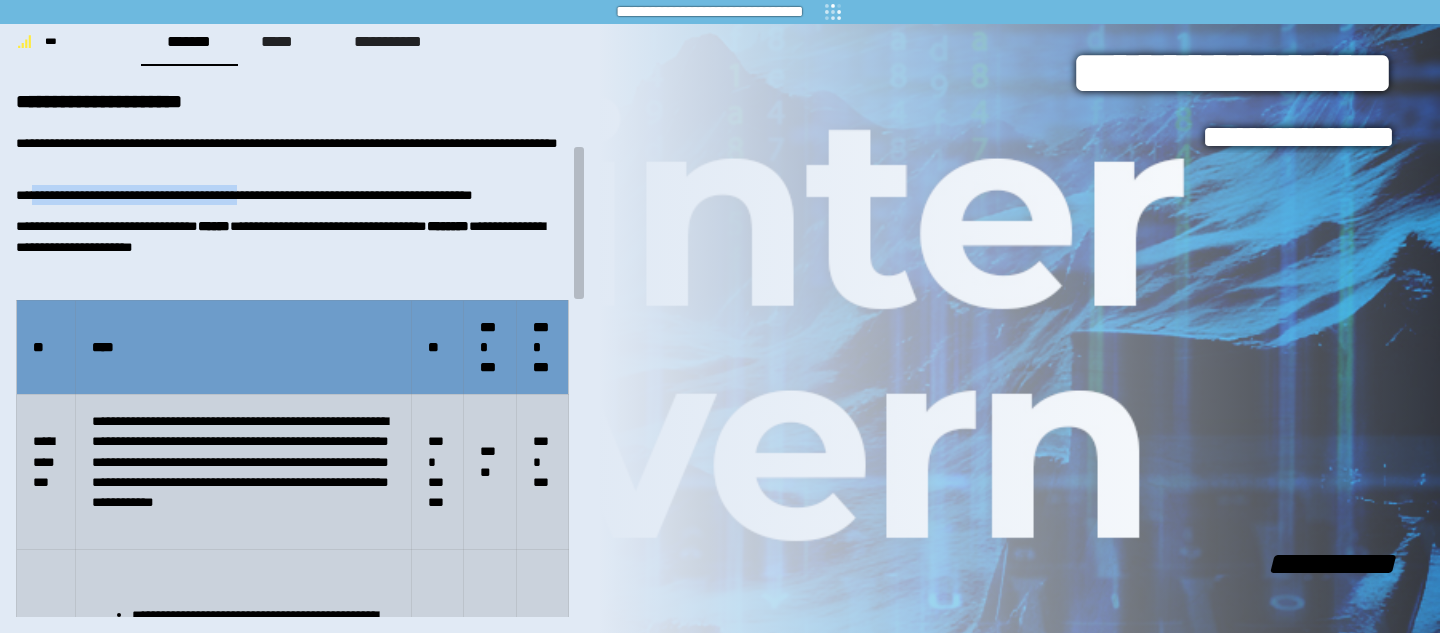 click on "**********" at bounding box center (292, 195) 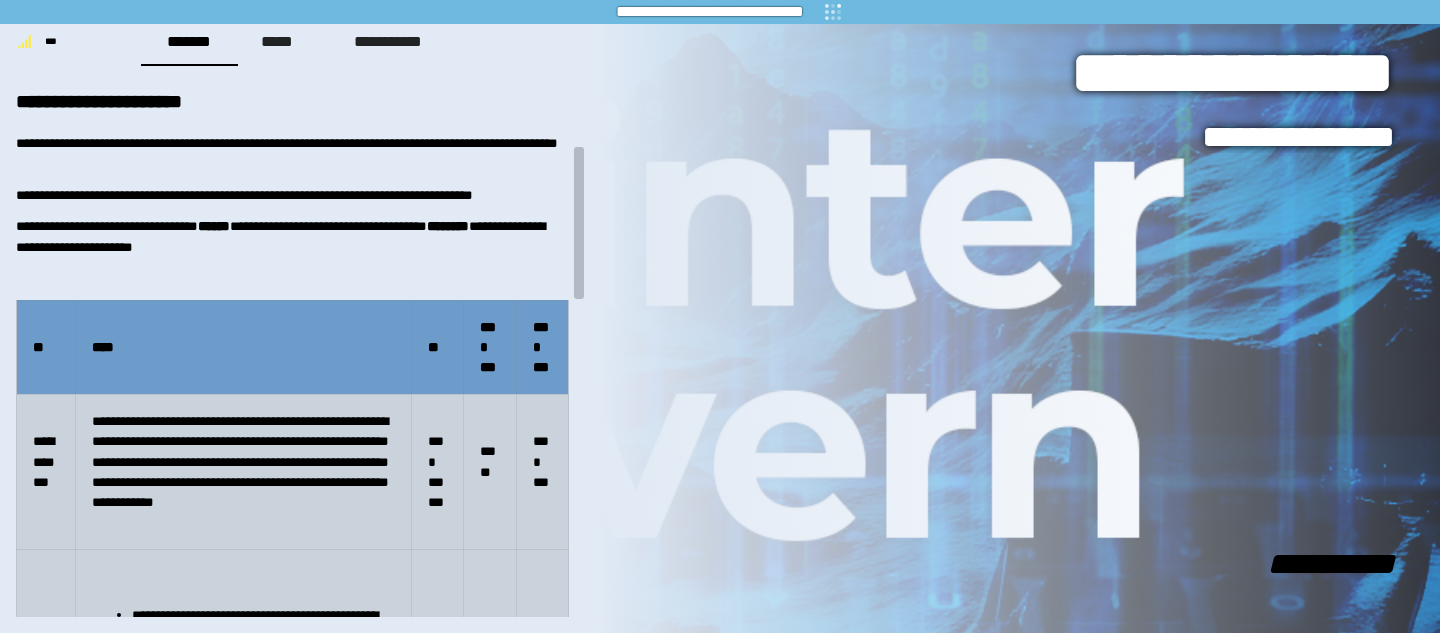 click on "**********" at bounding box center (292, 195) 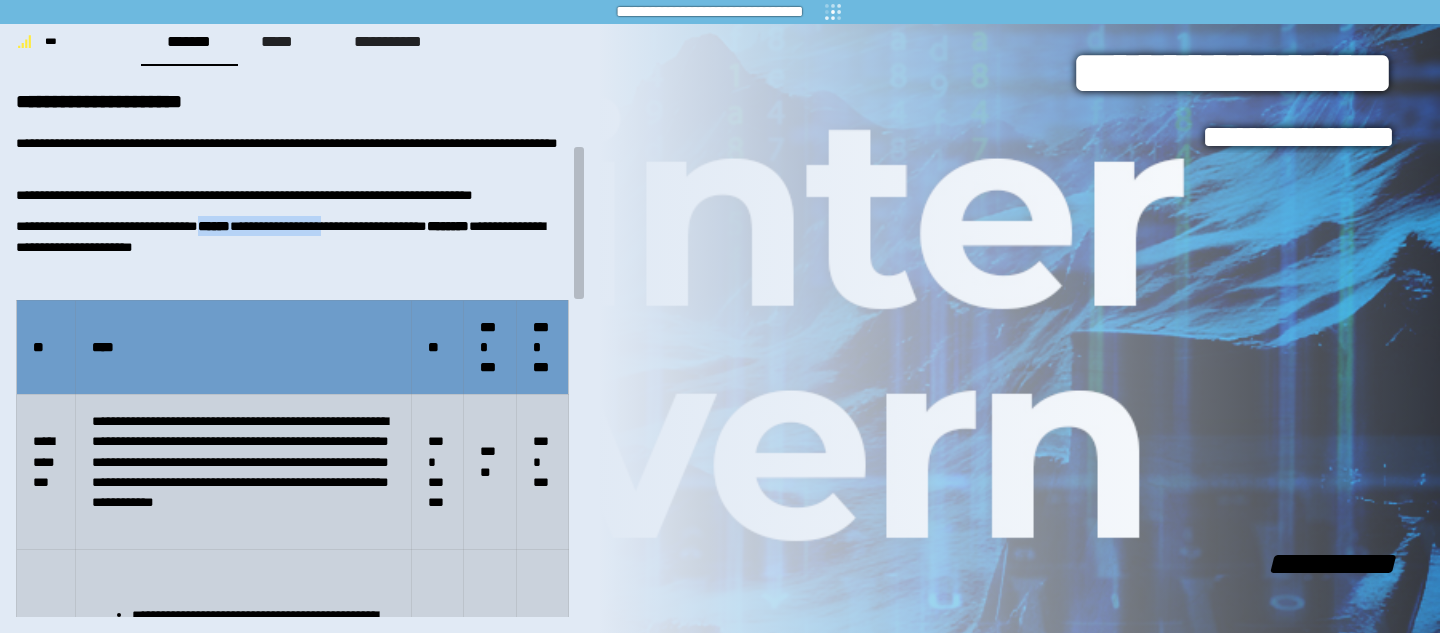 drag, startPoint x: 227, startPoint y: 225, endPoint x: 380, endPoint y: 222, distance: 153.0294 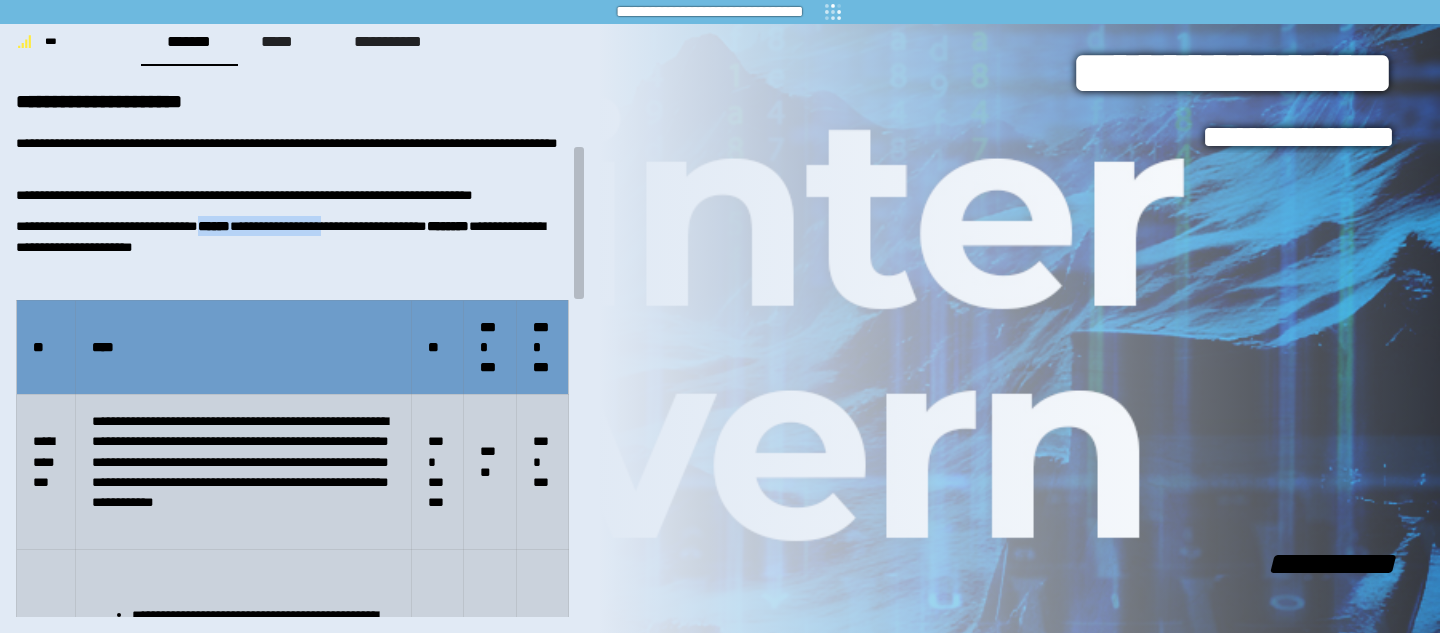 click on "**********" at bounding box center [292, 236] 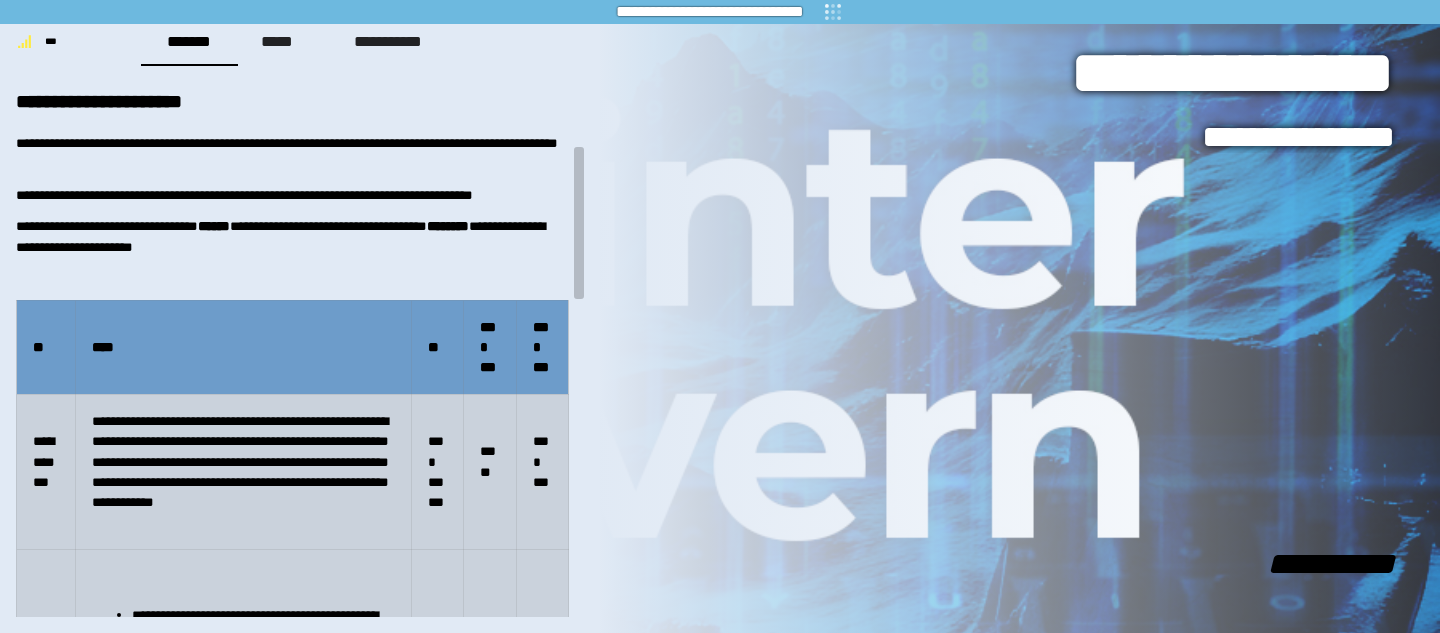 click on "**********" at bounding box center (292, 236) 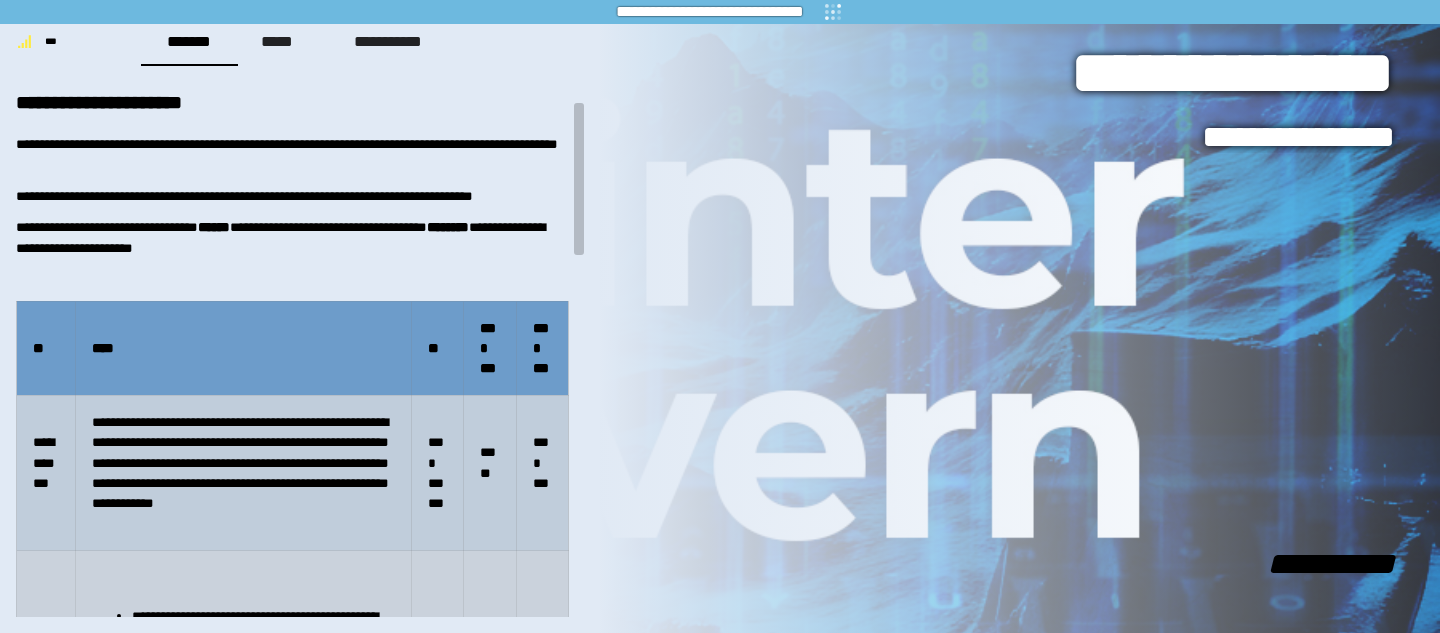 scroll, scrollTop: 0, scrollLeft: 0, axis: both 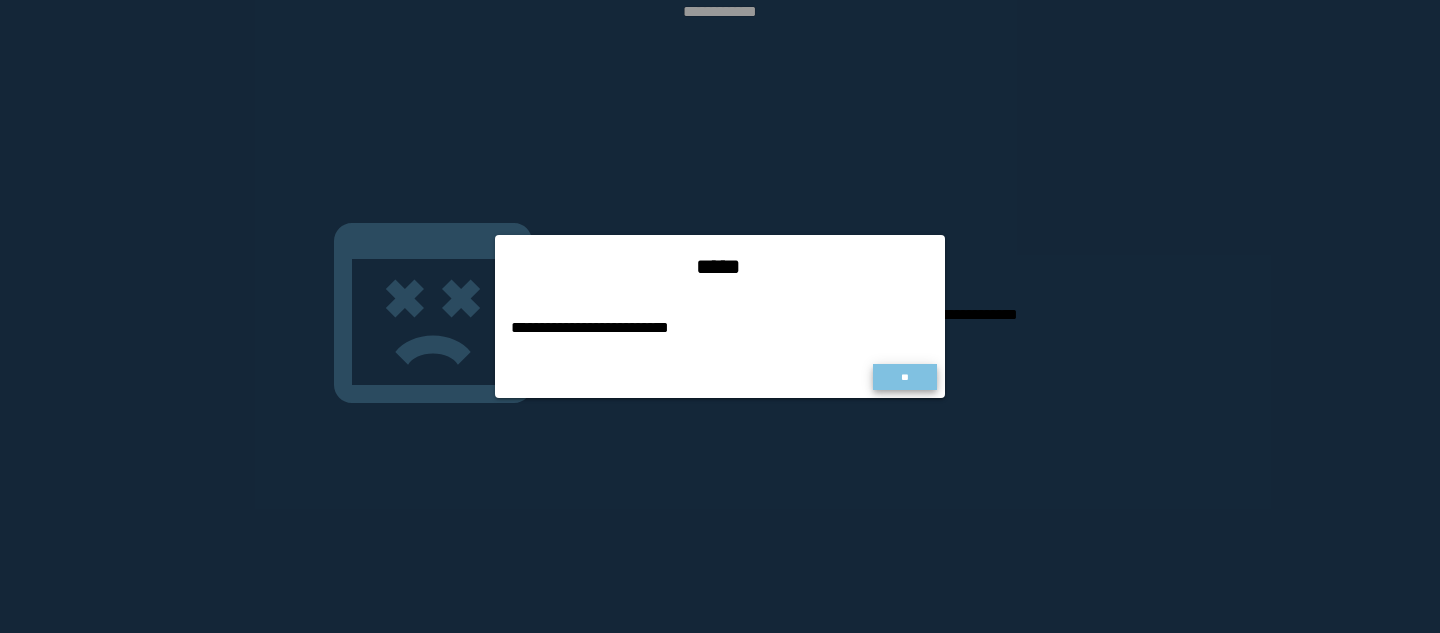 click on "**" at bounding box center (904, 377) 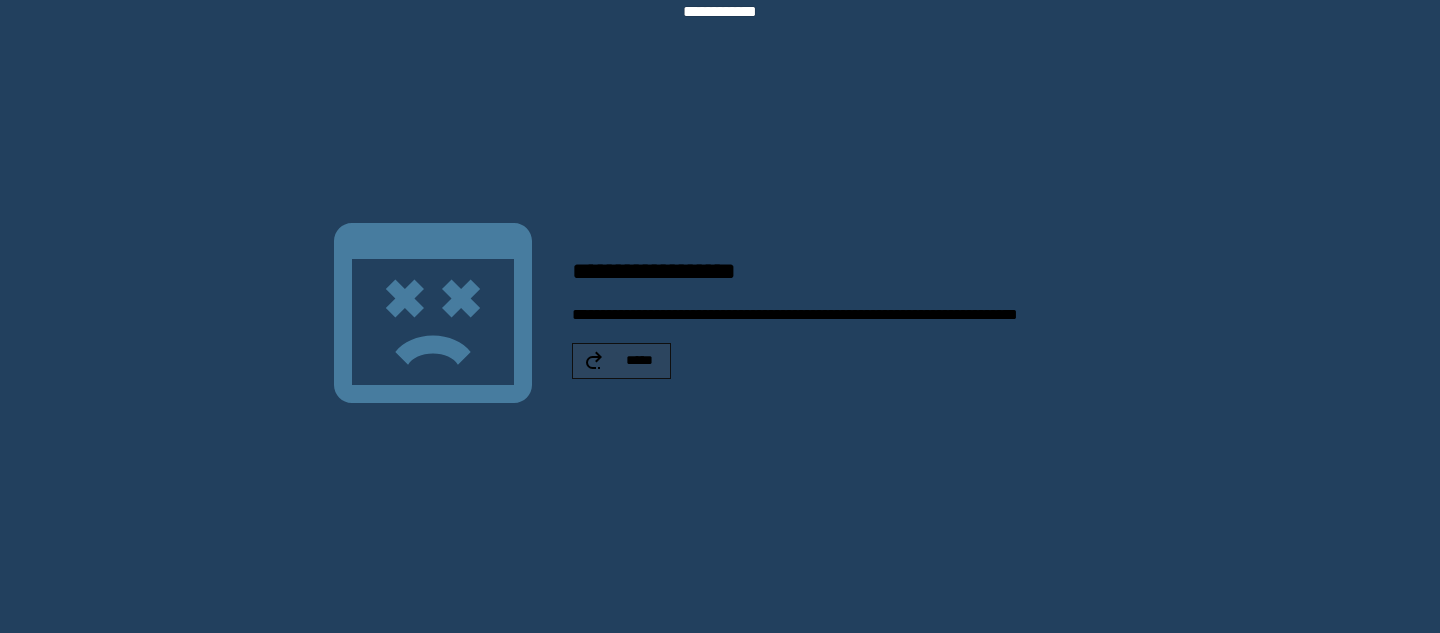 click 